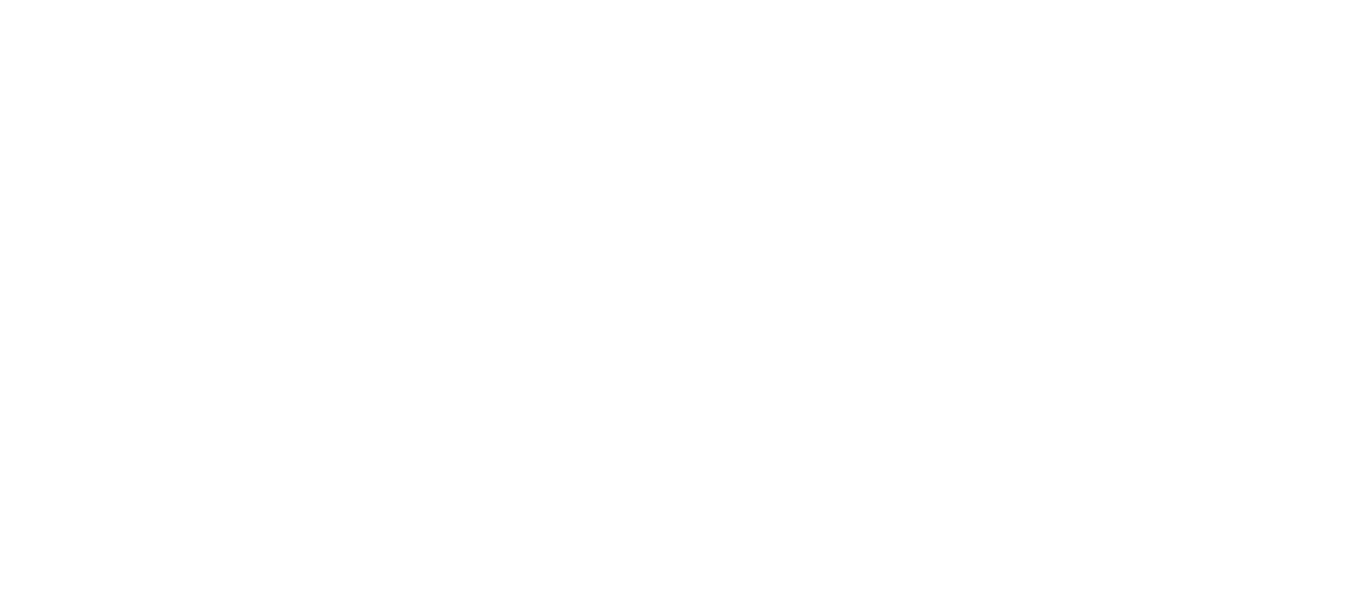 scroll, scrollTop: 0, scrollLeft: 0, axis: both 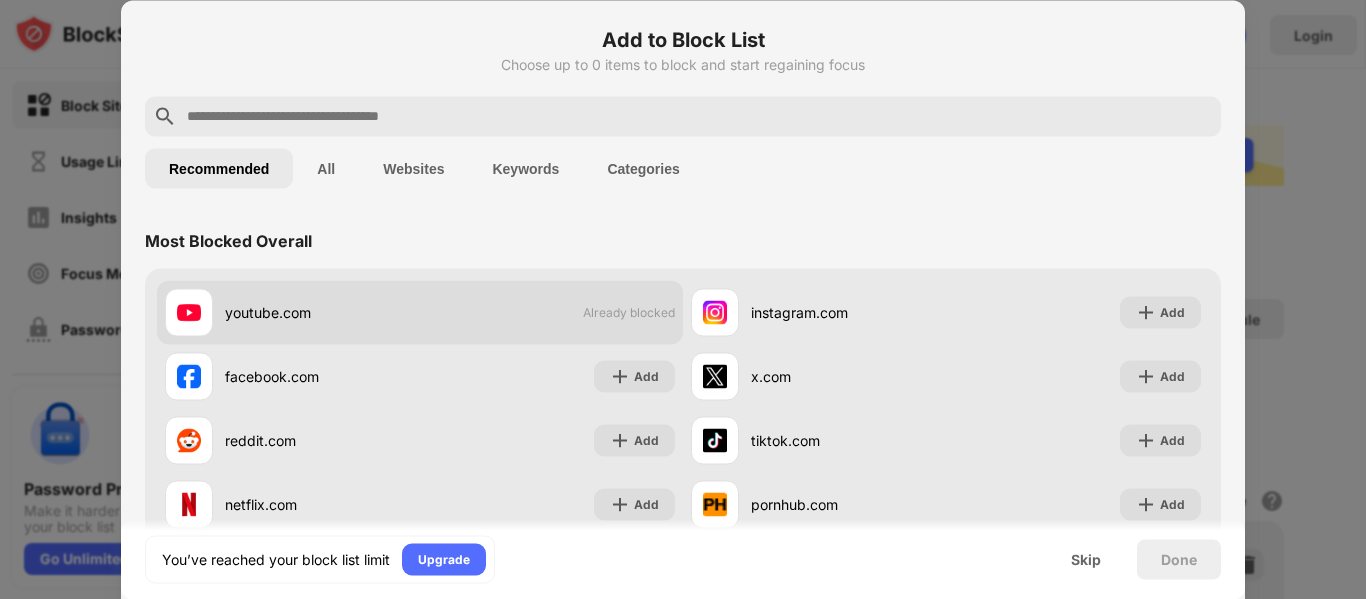 click on "Already blocked" at bounding box center [629, 312] 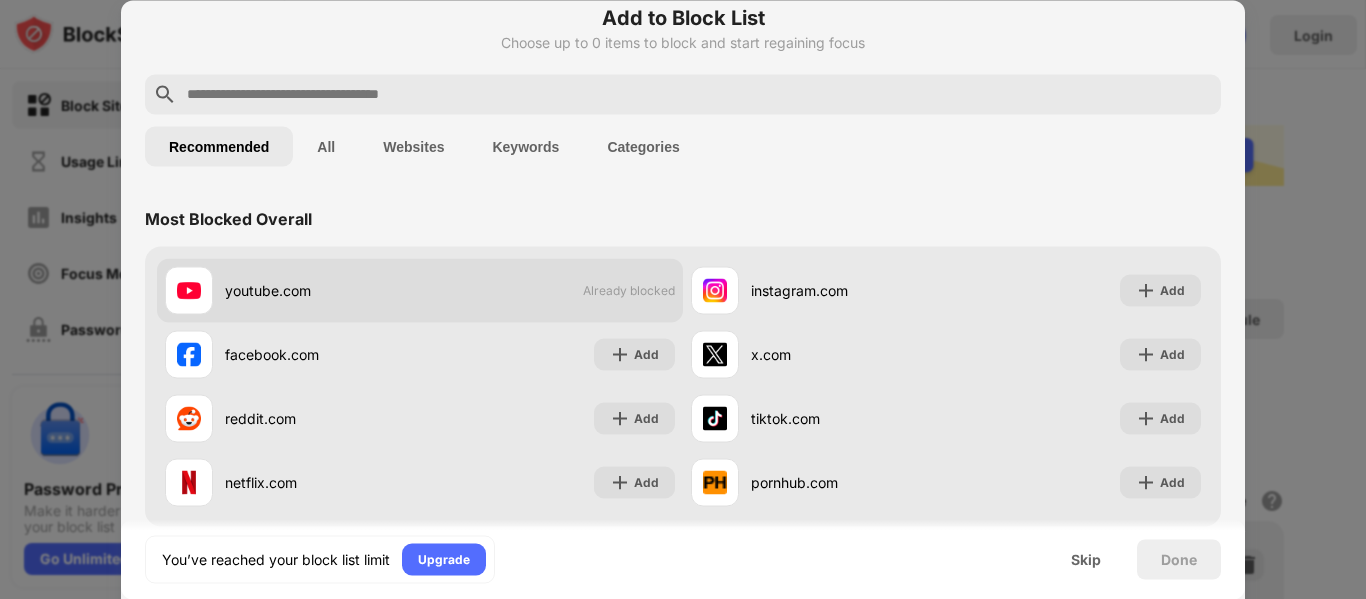 scroll, scrollTop: 0, scrollLeft: 0, axis: both 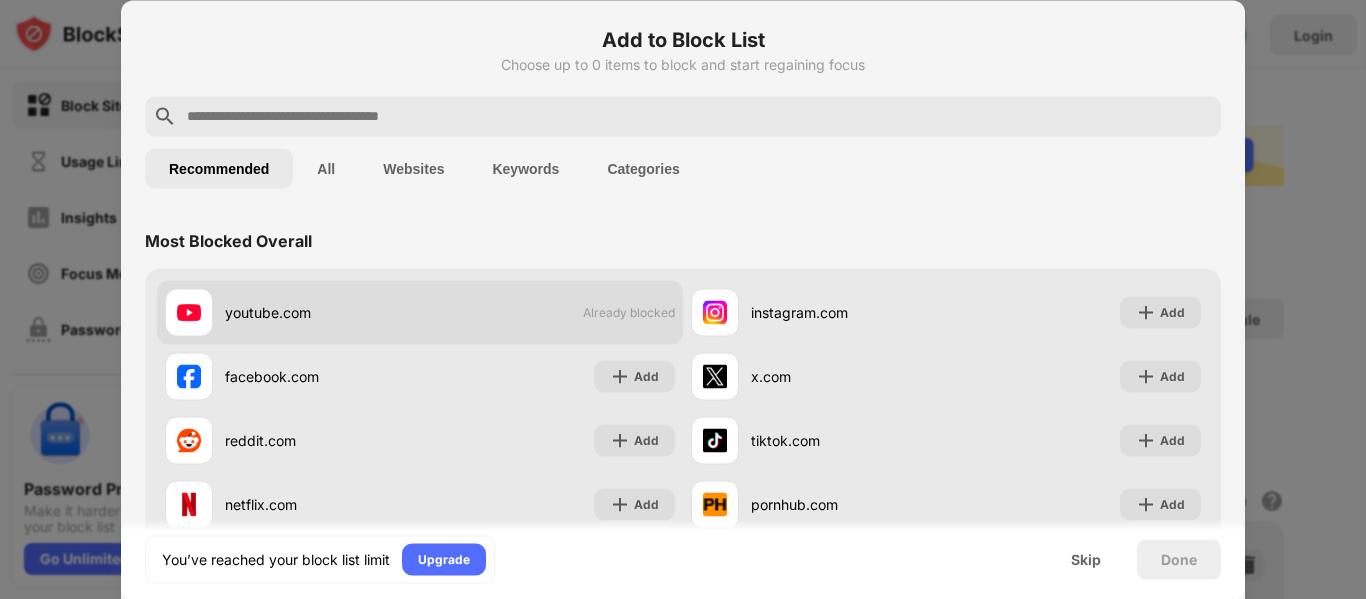 click on "Already blocked" at bounding box center [629, 312] 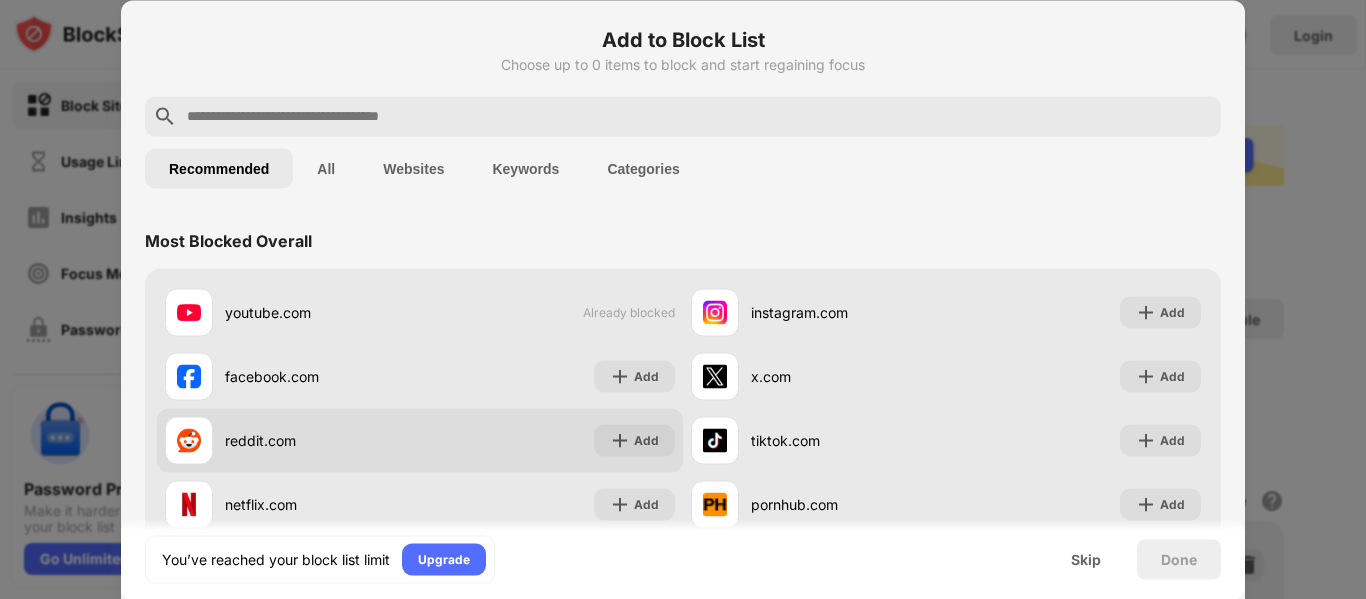 drag, startPoint x: 619, startPoint y: 310, endPoint x: 384, endPoint y: 459, distance: 278.25528 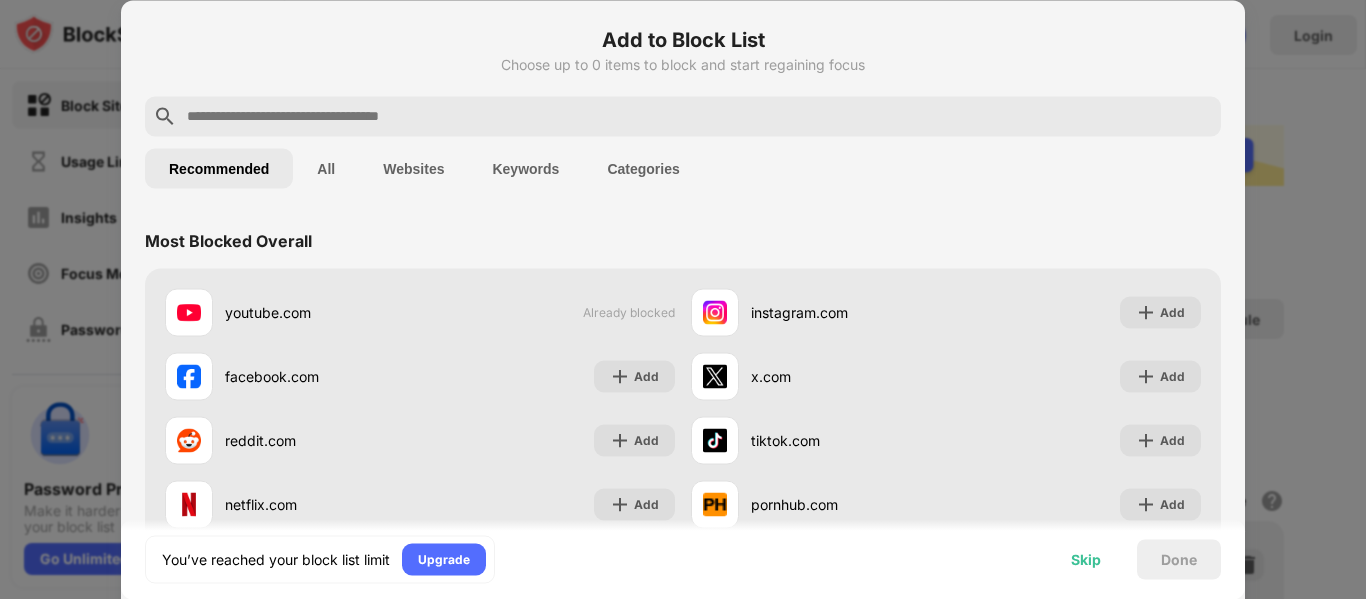 click on "Skip" at bounding box center (1086, 559) 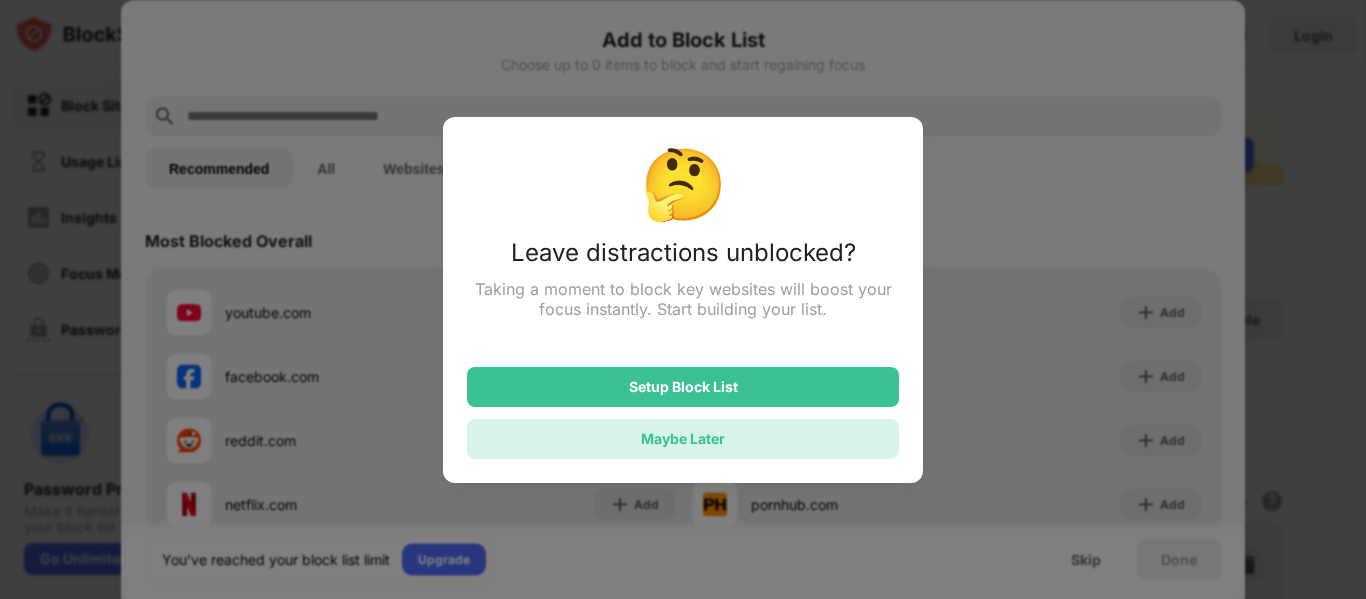 click on "Maybe Later" at bounding box center (683, 439) 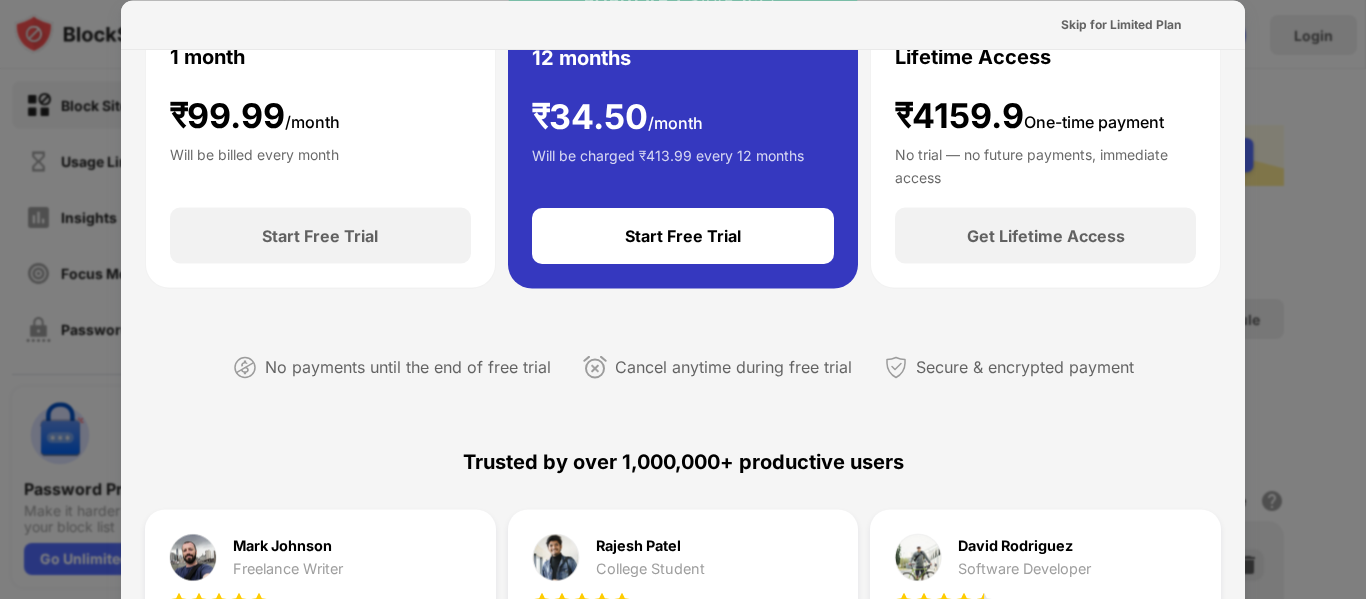 scroll, scrollTop: 0, scrollLeft: 0, axis: both 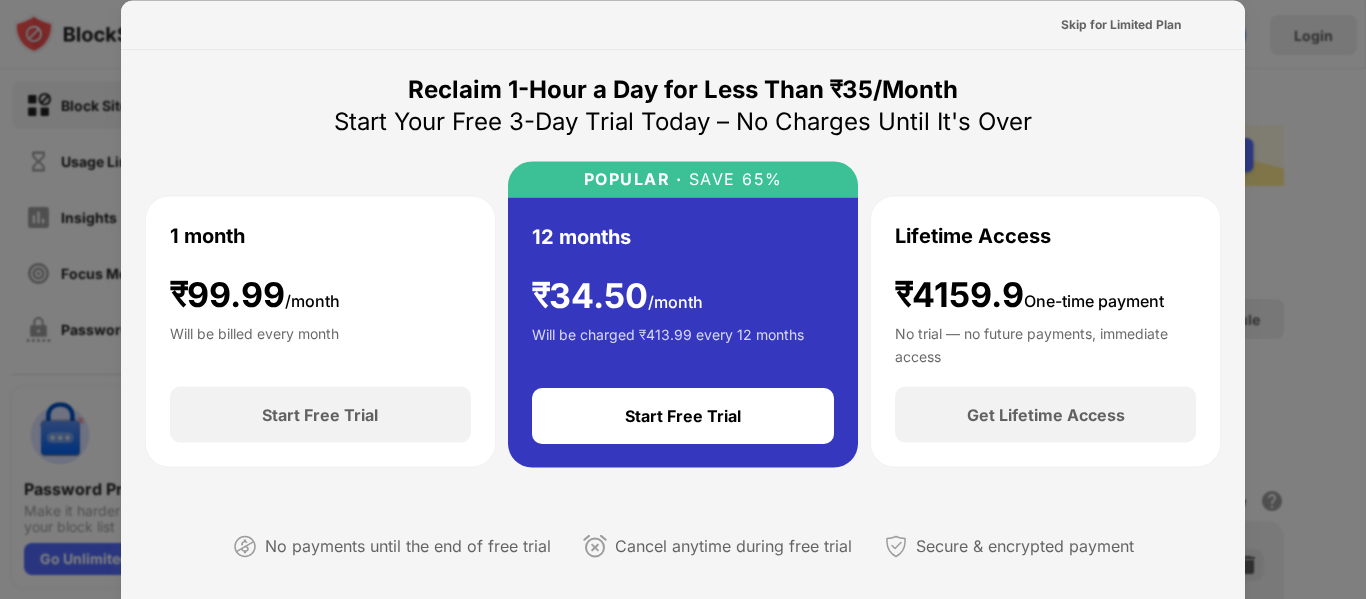 click at bounding box center [683, 299] 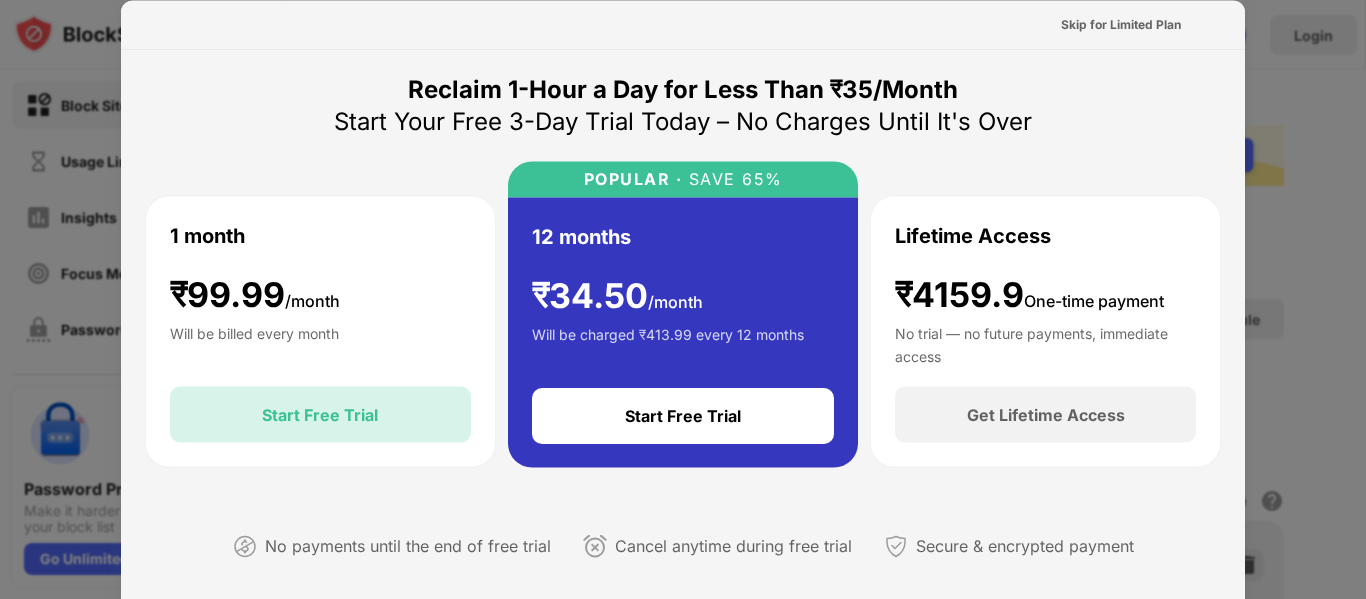 click on "Start Free Trial" at bounding box center (320, 415) 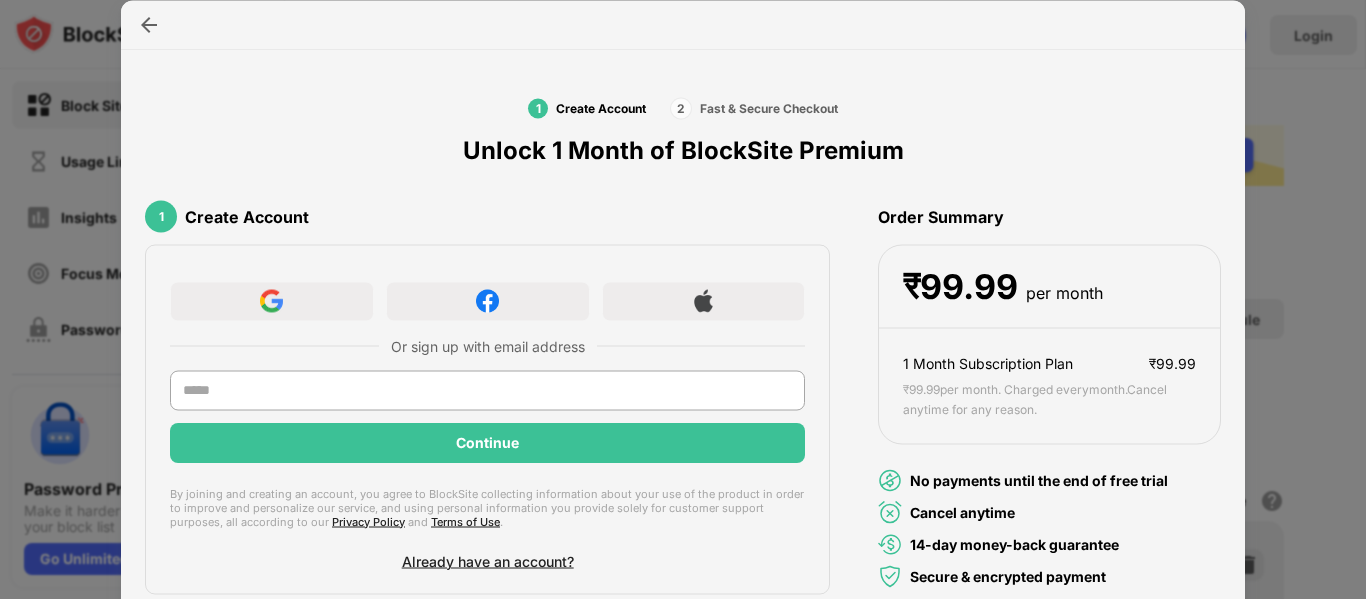 click at bounding box center [683, 299] 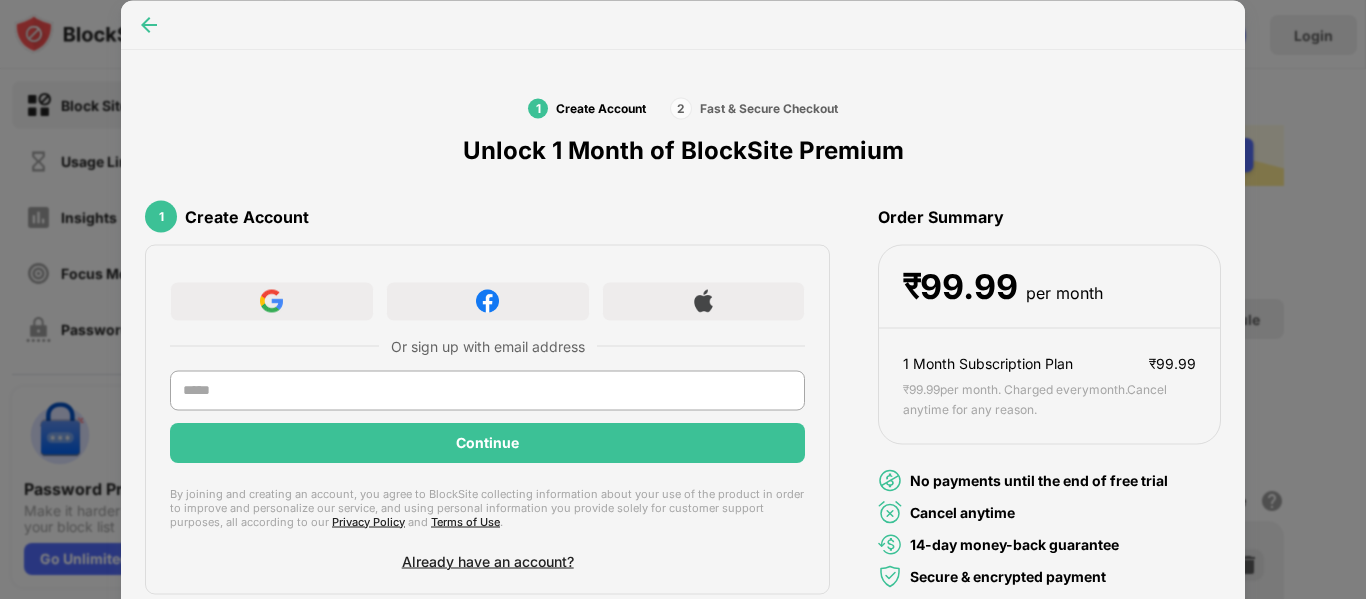 click at bounding box center [149, 24] 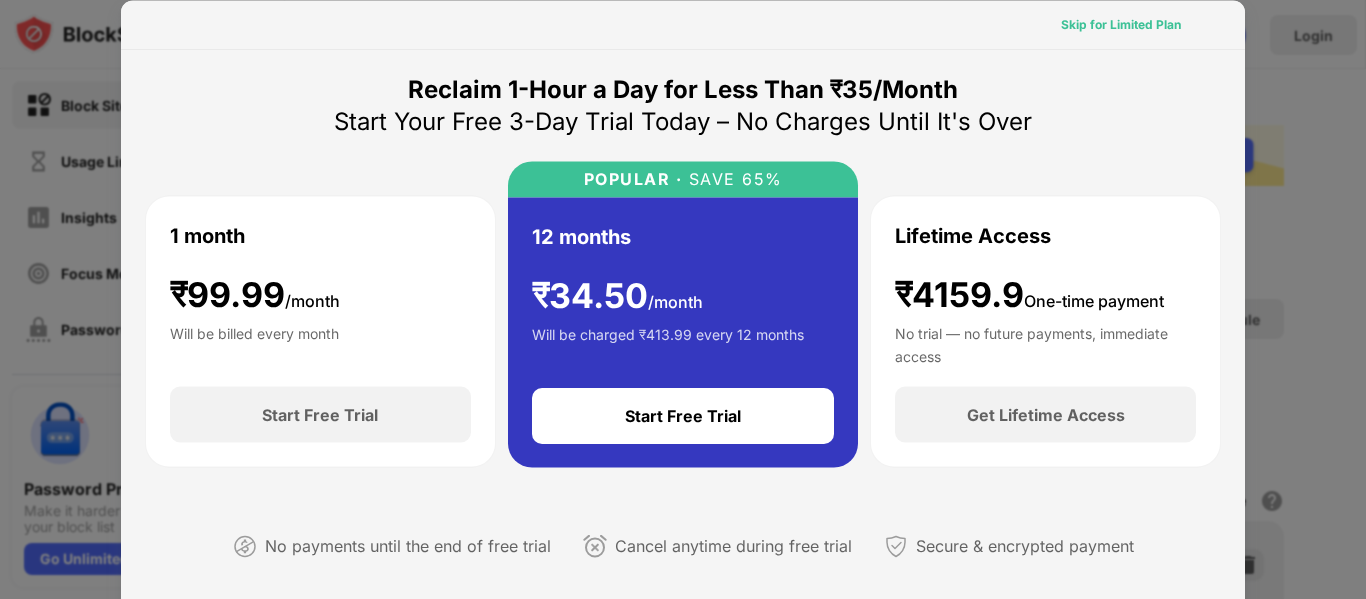click on "Skip for Limited Plan" at bounding box center [1121, 24] 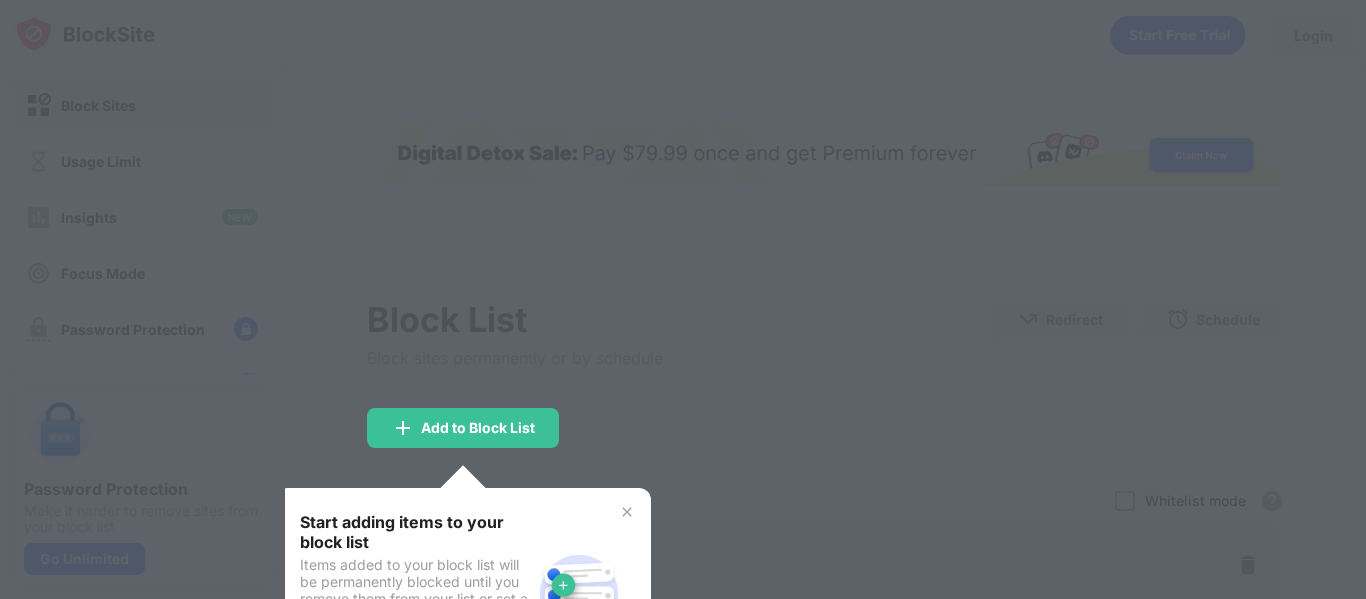 click on "Start adding items to your block list Items added to your block list will be permanently blocked until you remove them from your list or set a schedule Next 1  of  3" at bounding box center [463, 594] 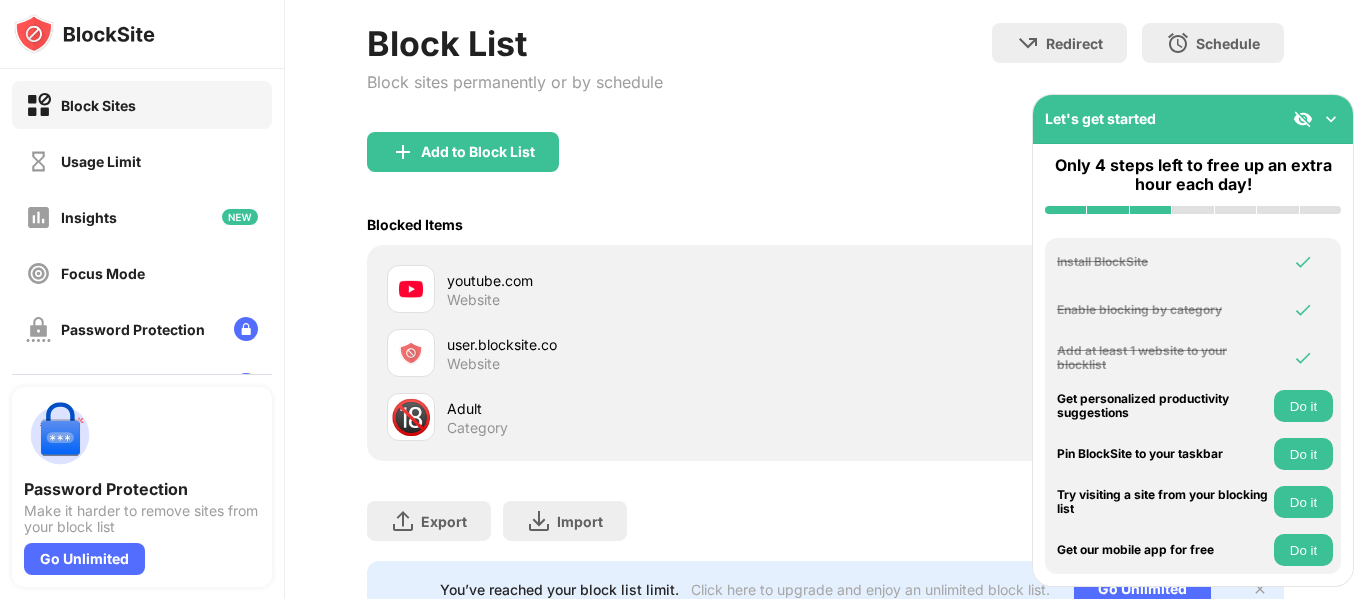 scroll, scrollTop: 292, scrollLeft: 0, axis: vertical 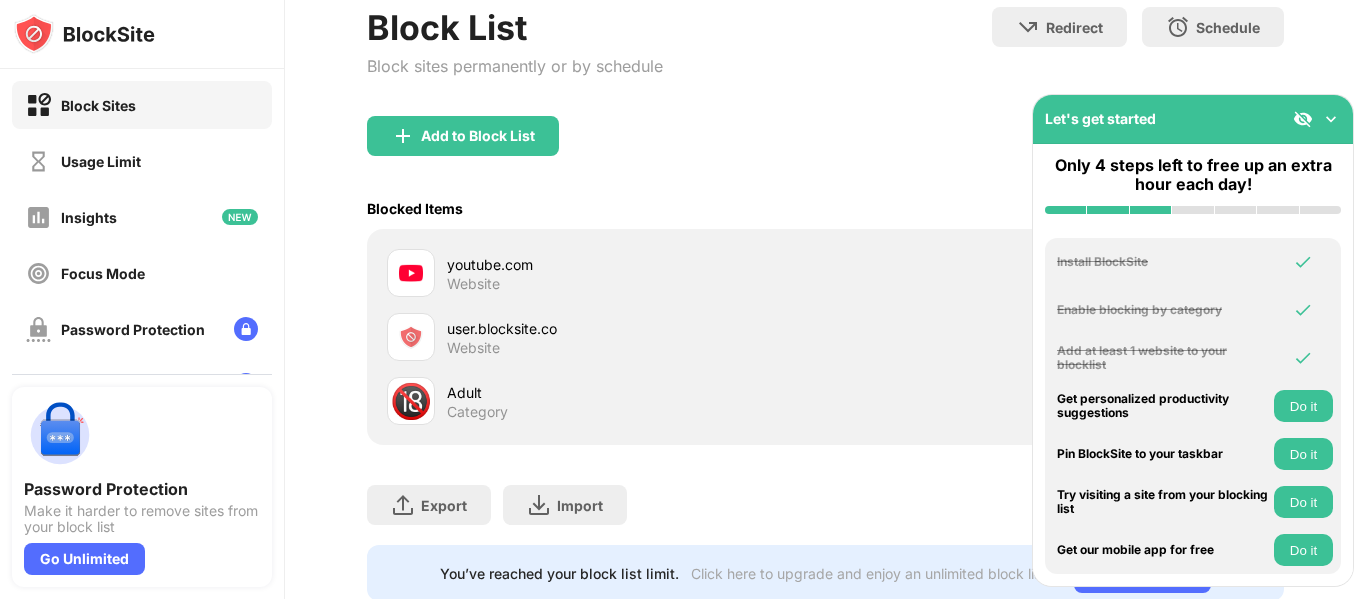 click on "Add to Block List" at bounding box center [825, 152] 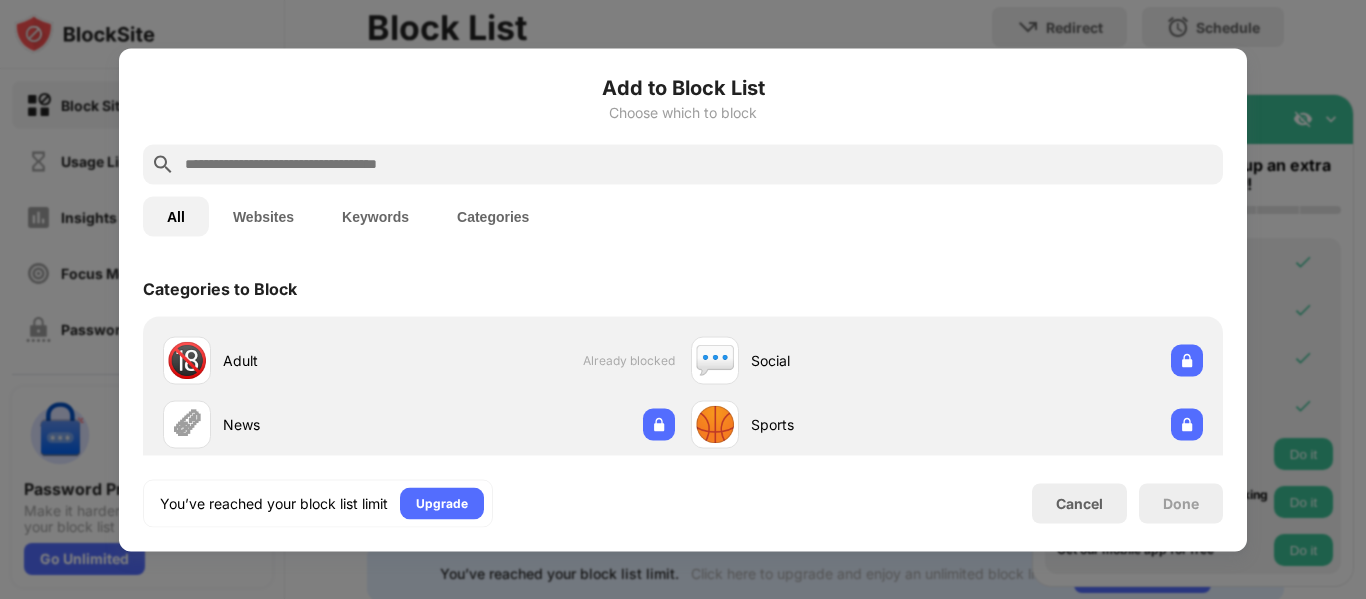 click at bounding box center [683, 299] 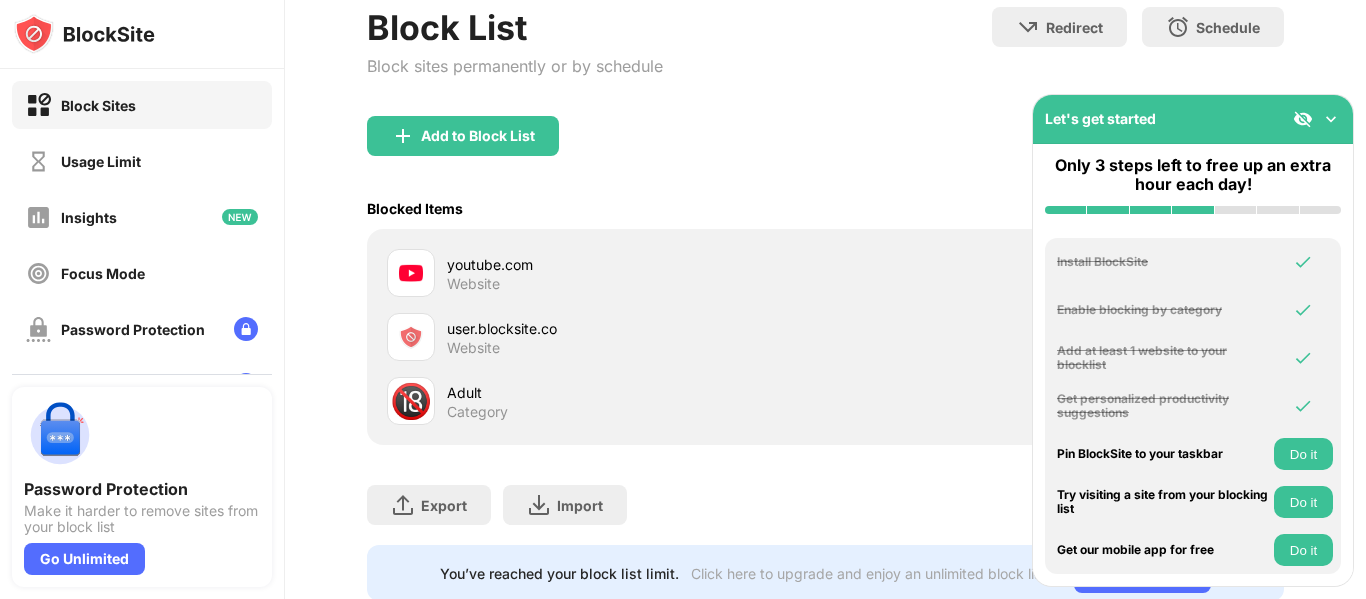 click on "Do it" at bounding box center [1303, 454] 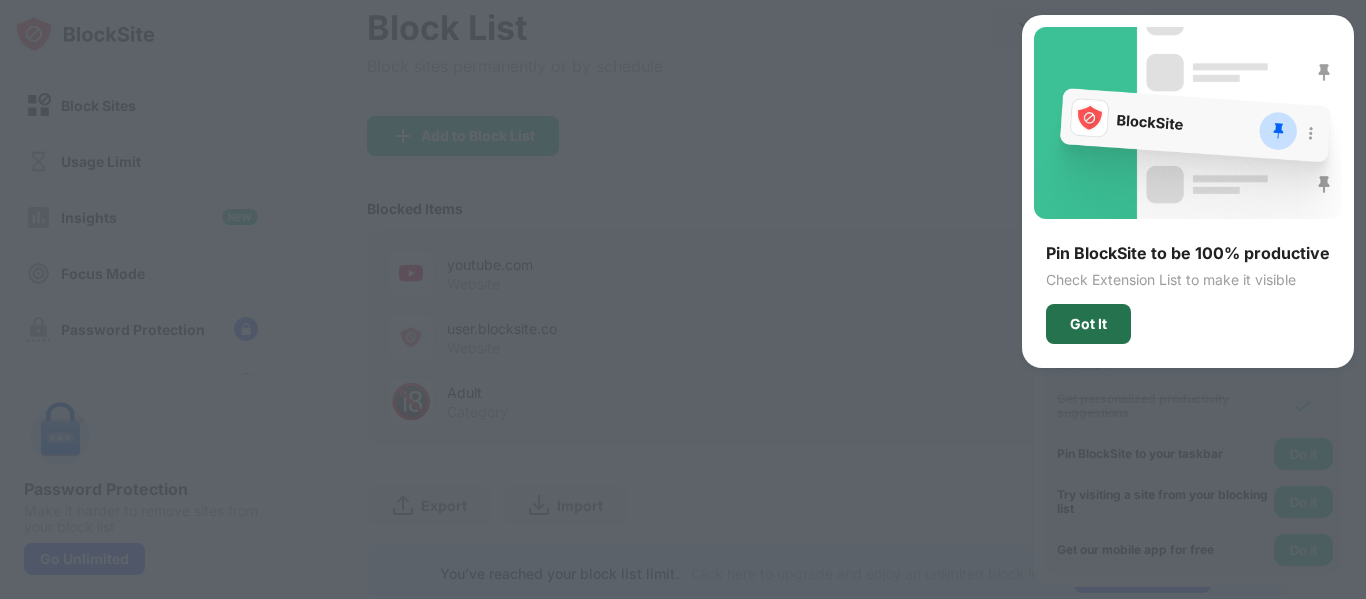 click on "Got It" at bounding box center [1088, 324] 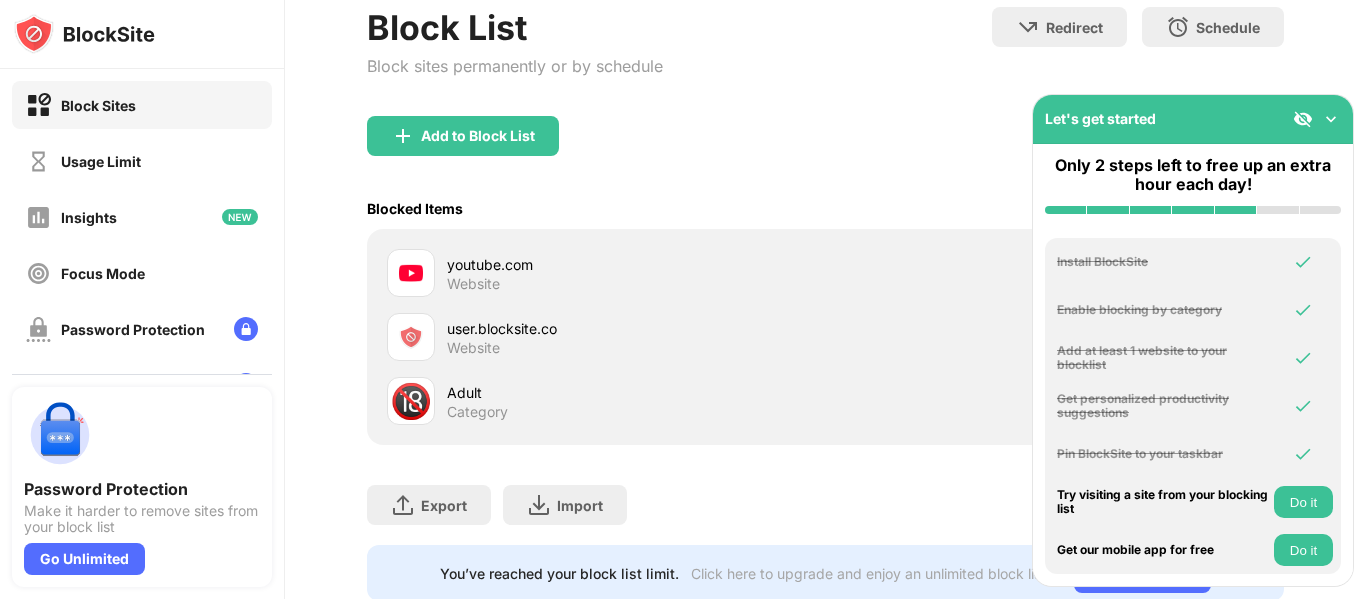 click on "Do it" at bounding box center (1303, 502) 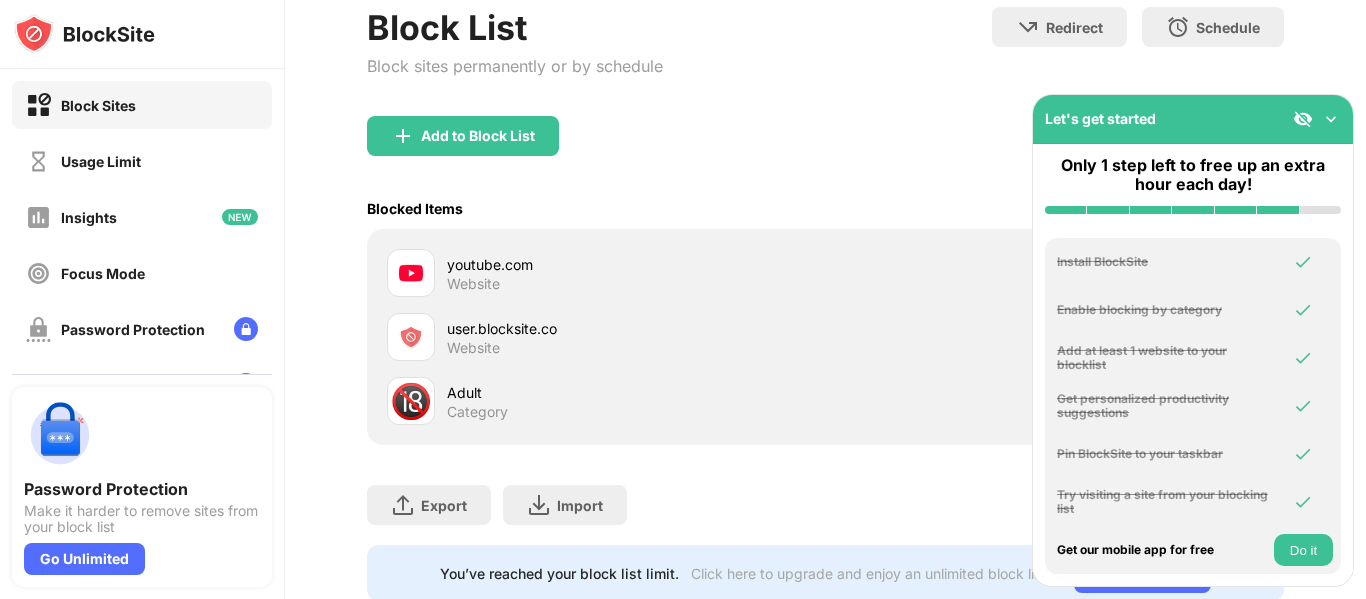 click on "Do it" at bounding box center (1303, 550) 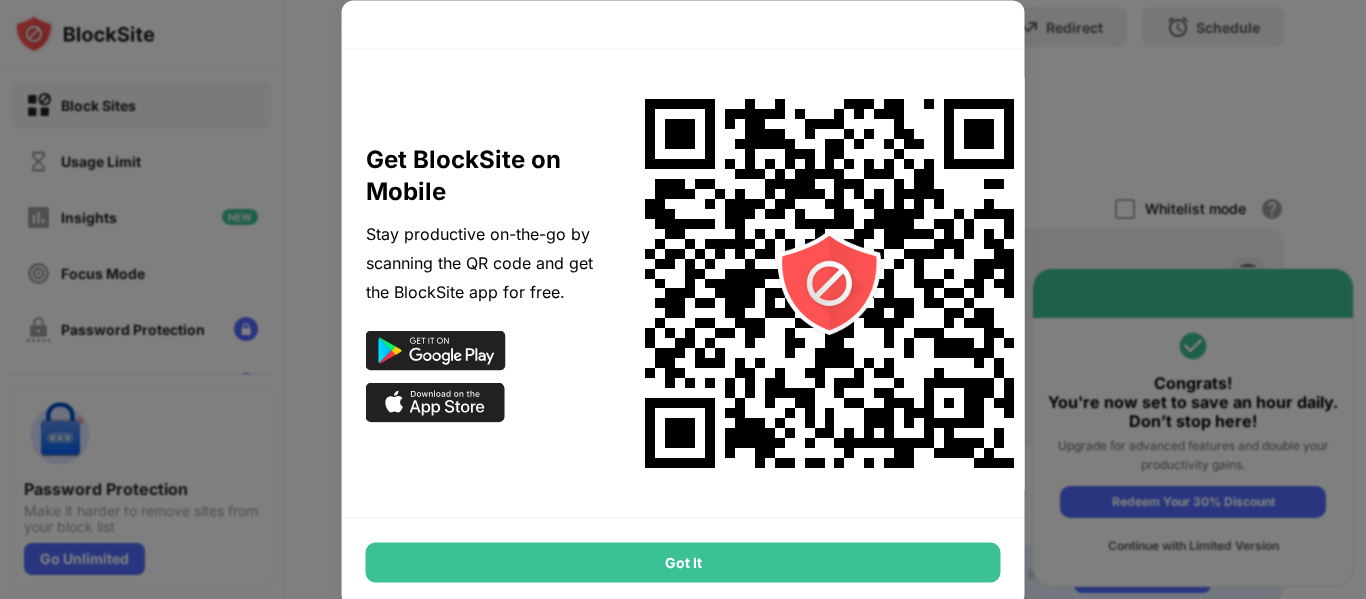 click on "Got It" at bounding box center [683, 562] 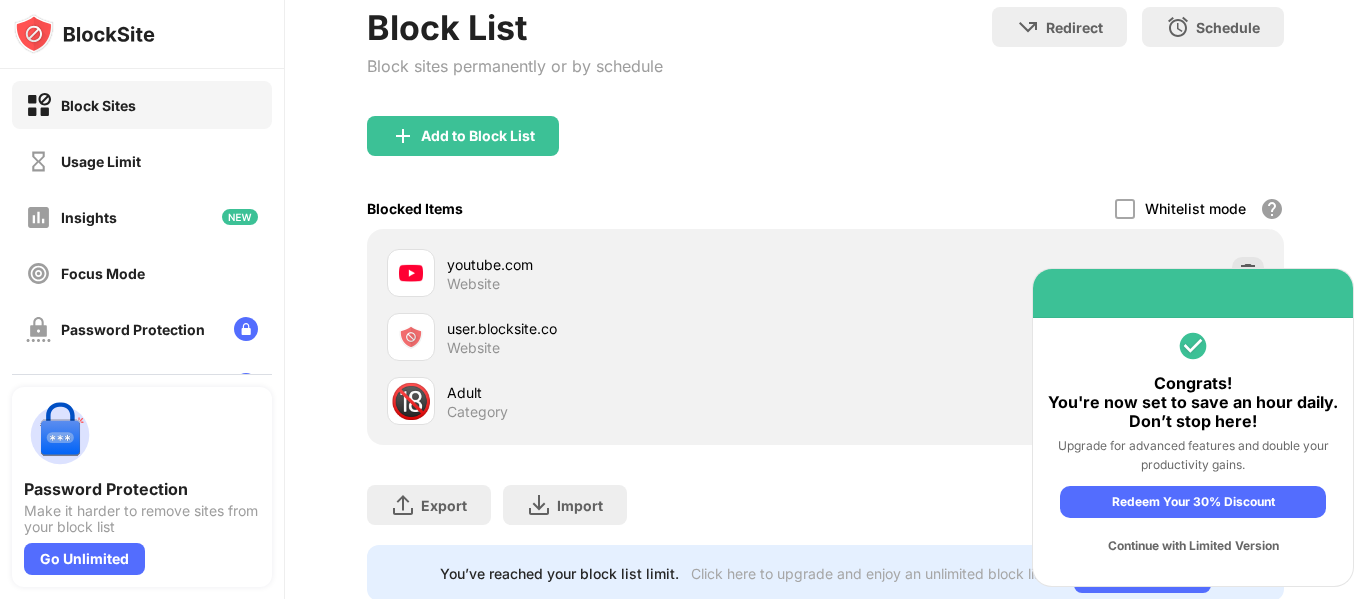 click on "Block List Block sites permanently or by schedule Redirect Choose a site to be redirected to when blocking is active Schedule Select which days and timeframes the block list will be active" at bounding box center [825, 61] 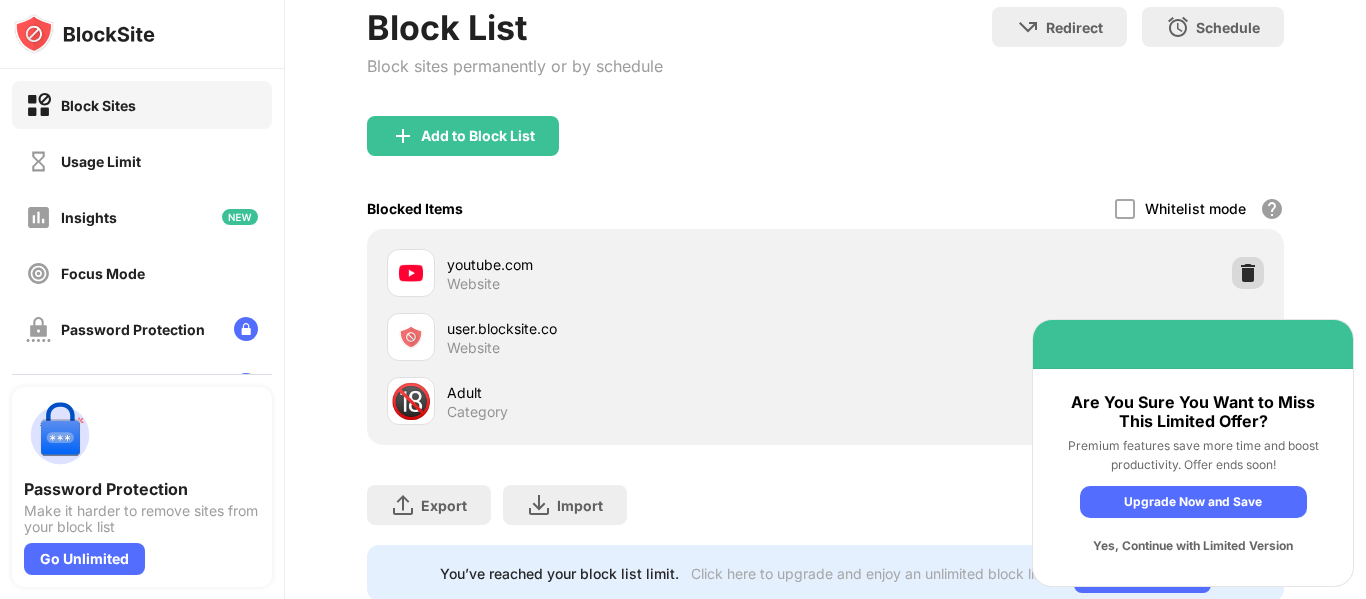 click at bounding box center (1248, 273) 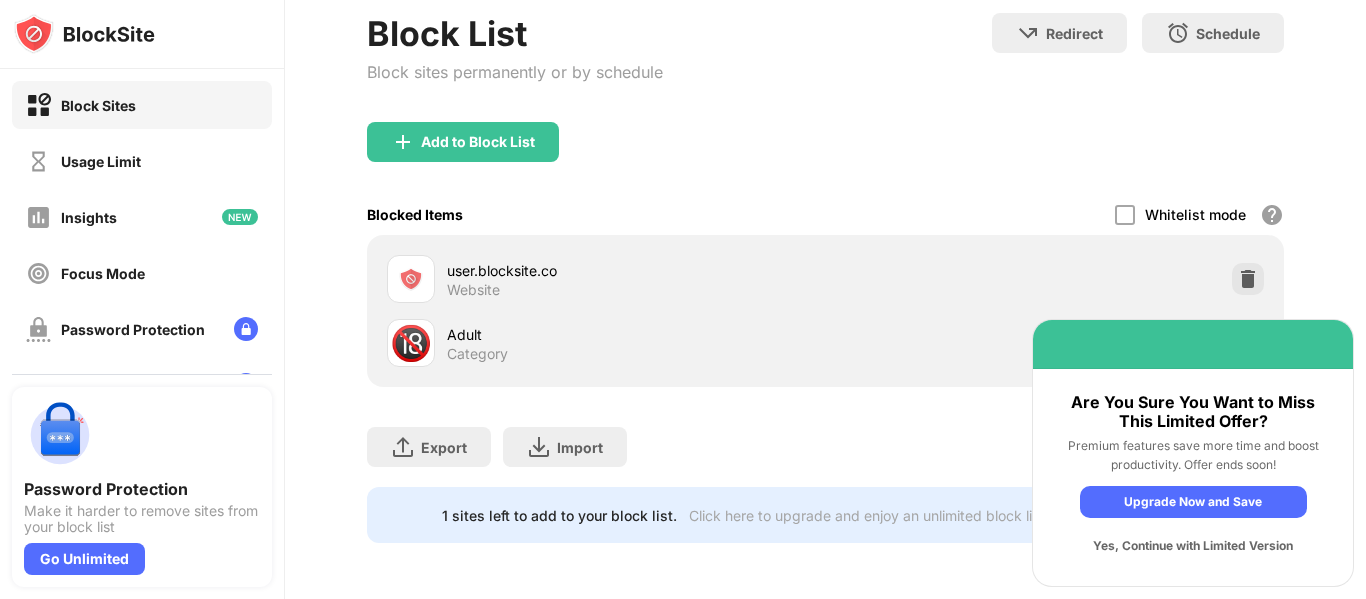 click on "Add to Block List" at bounding box center (825, 158) 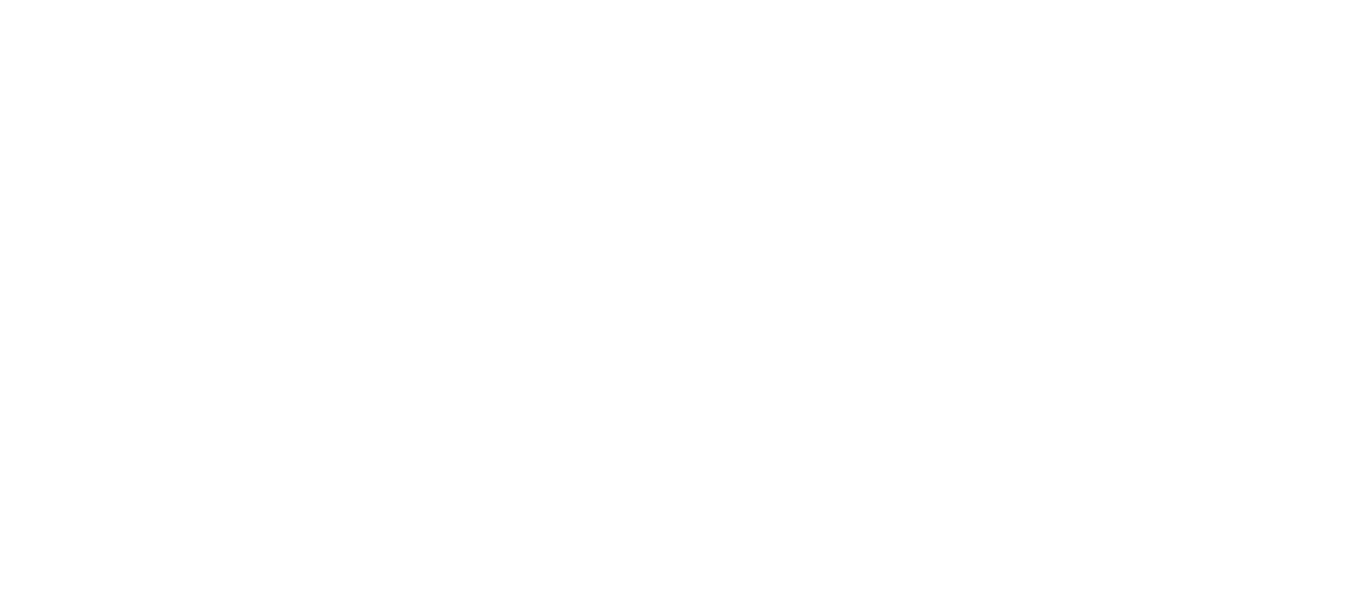 scroll, scrollTop: 0, scrollLeft: 0, axis: both 